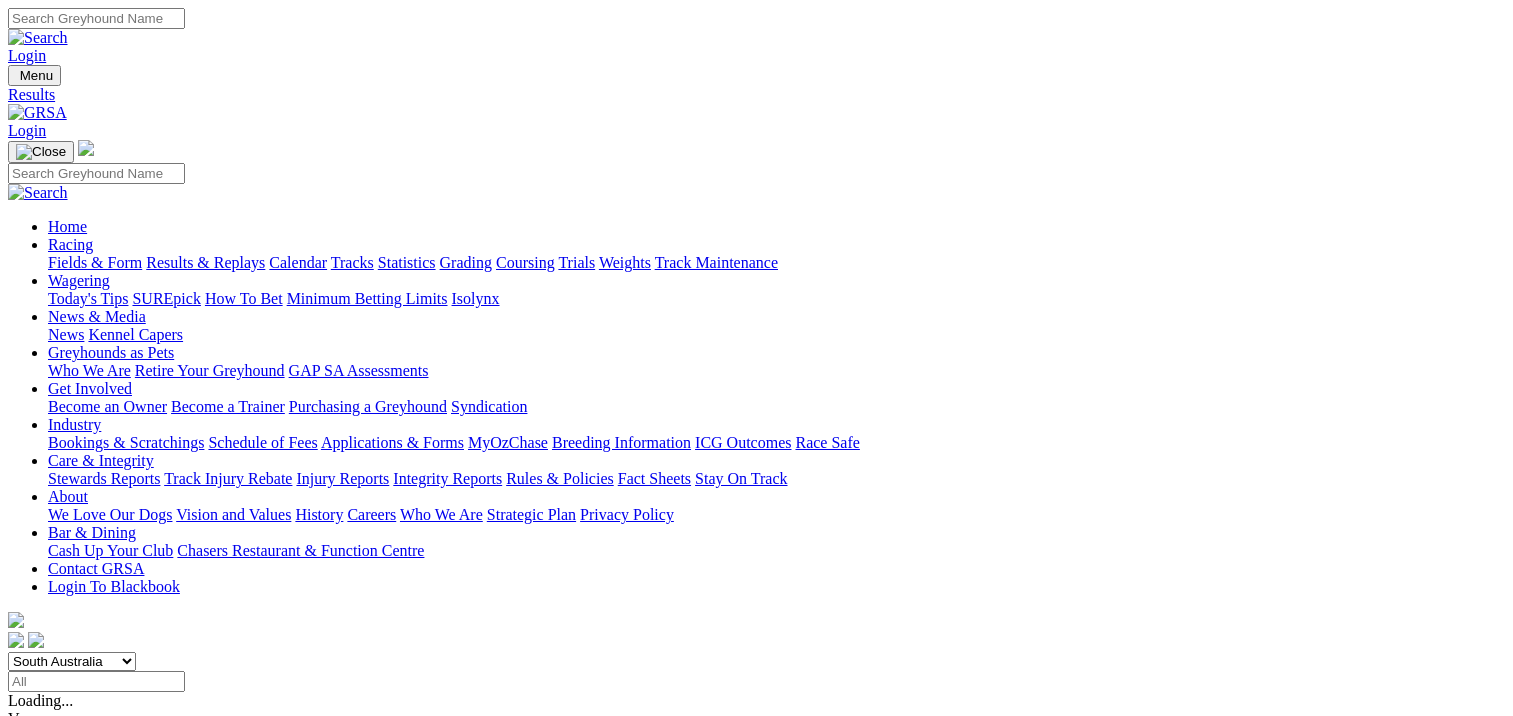 scroll, scrollTop: 0, scrollLeft: 0, axis: both 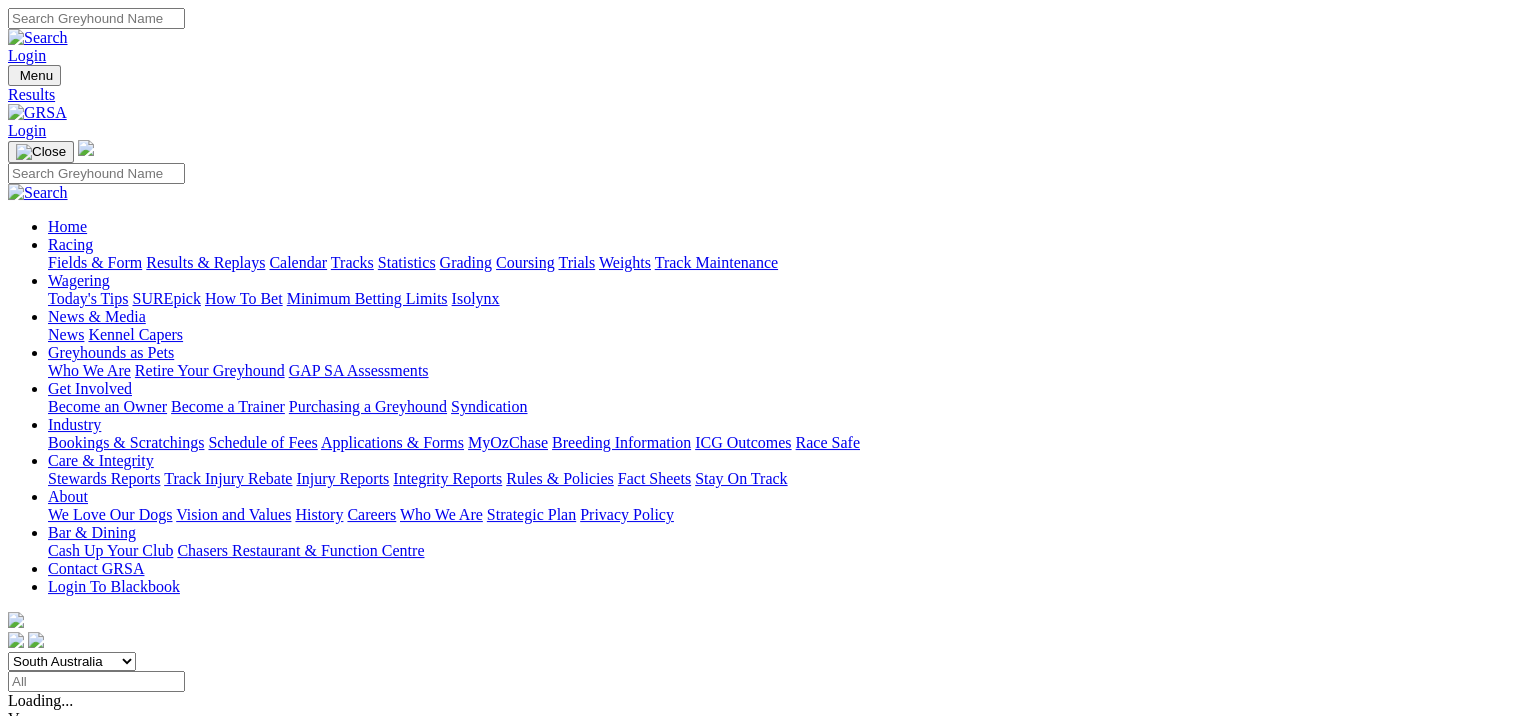 click on "5 8 2 7" at bounding box center [30, 1478] 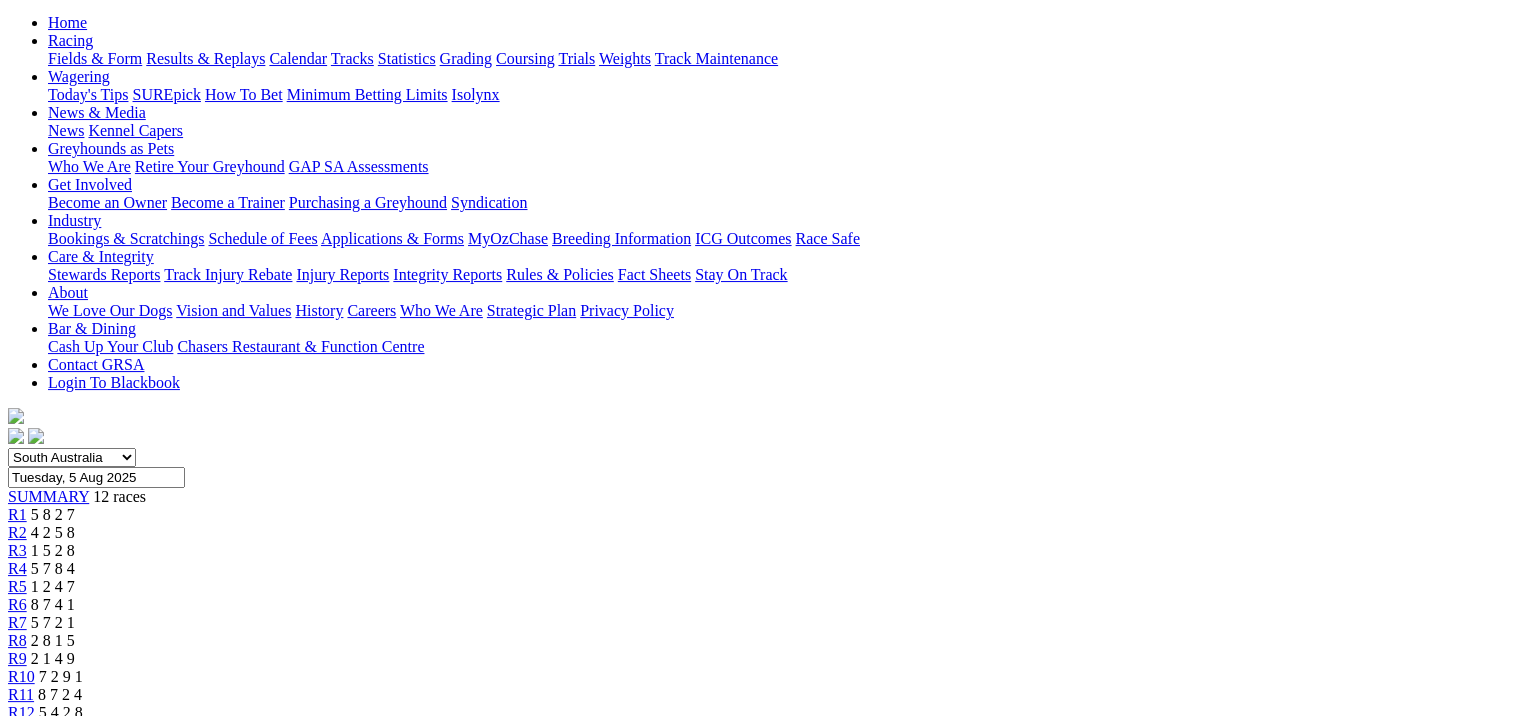 scroll, scrollTop: 200, scrollLeft: 0, axis: vertical 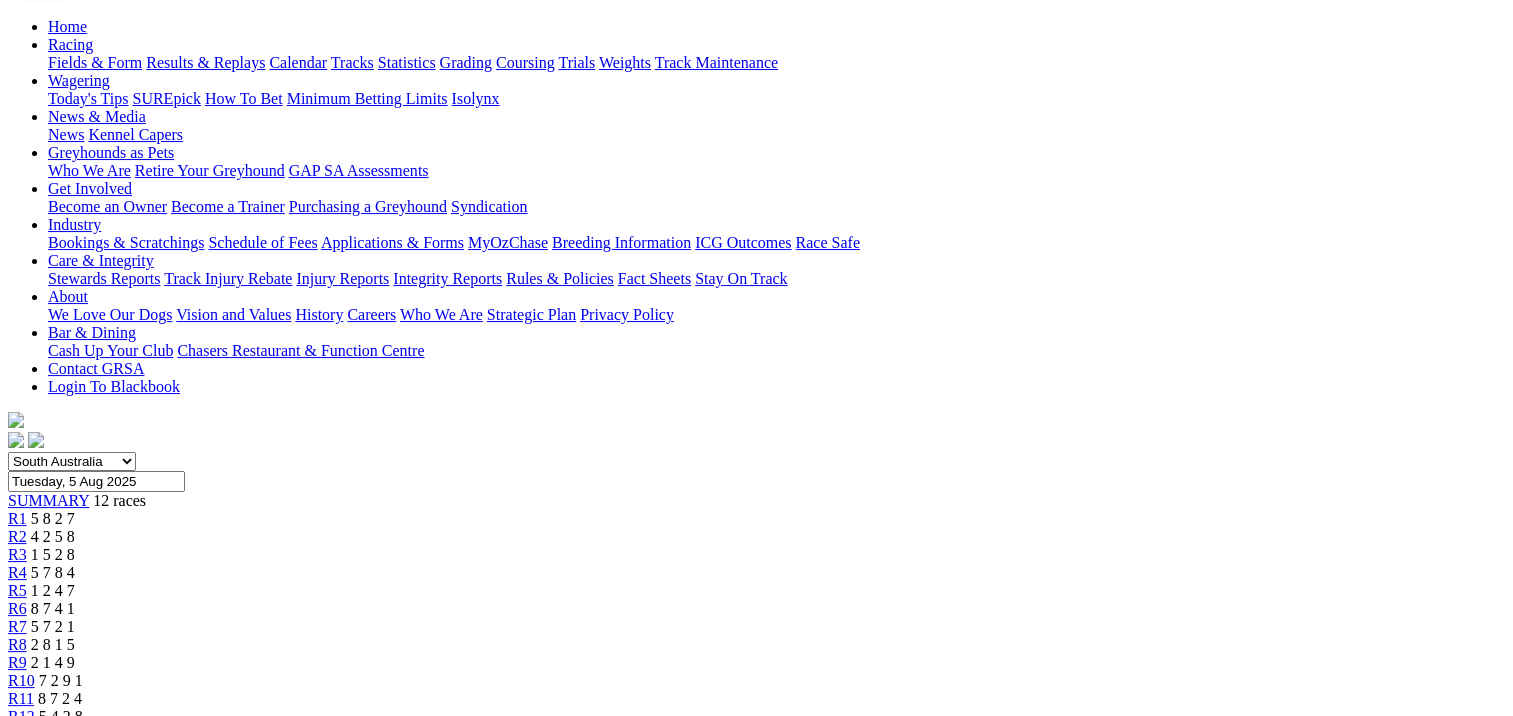 click on "R2" at bounding box center (17, 536) 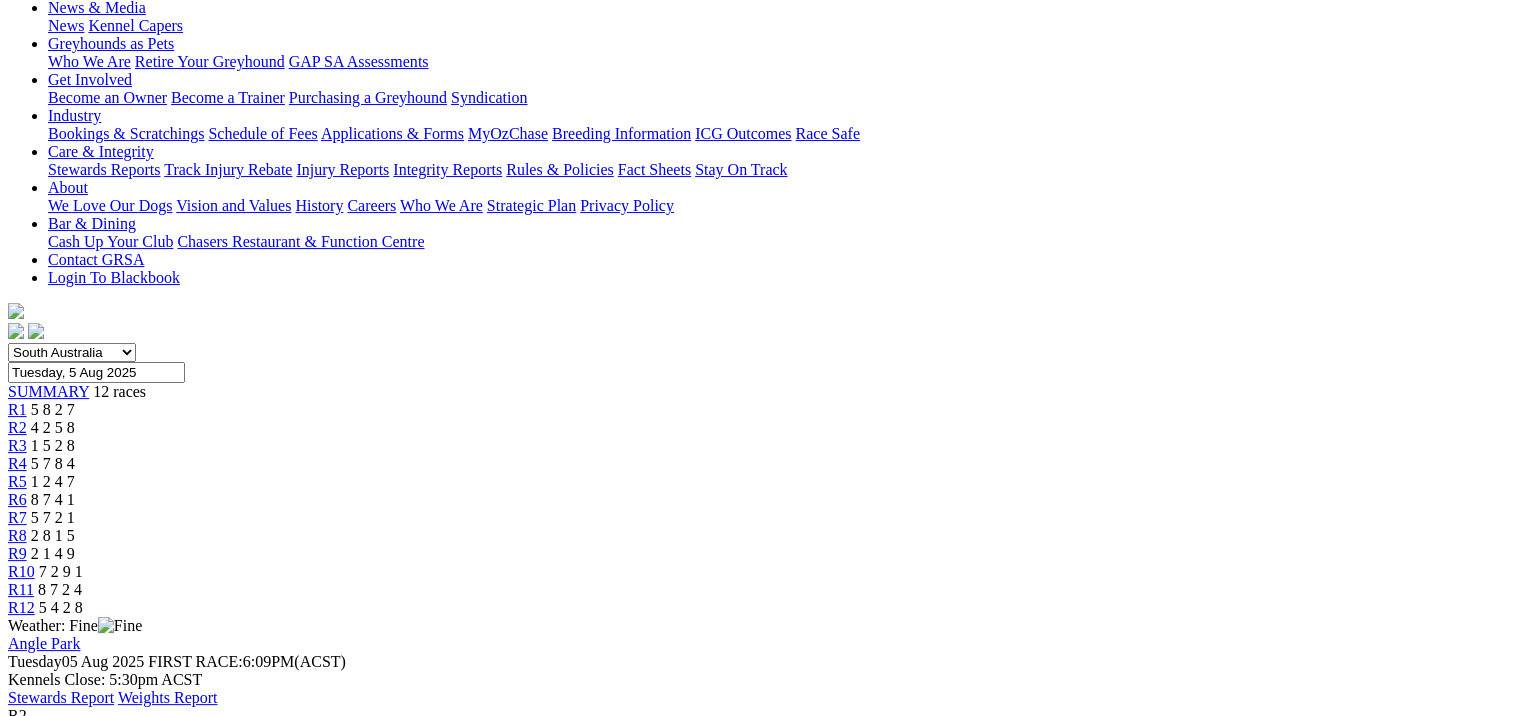 scroll, scrollTop: 209, scrollLeft: 0, axis: vertical 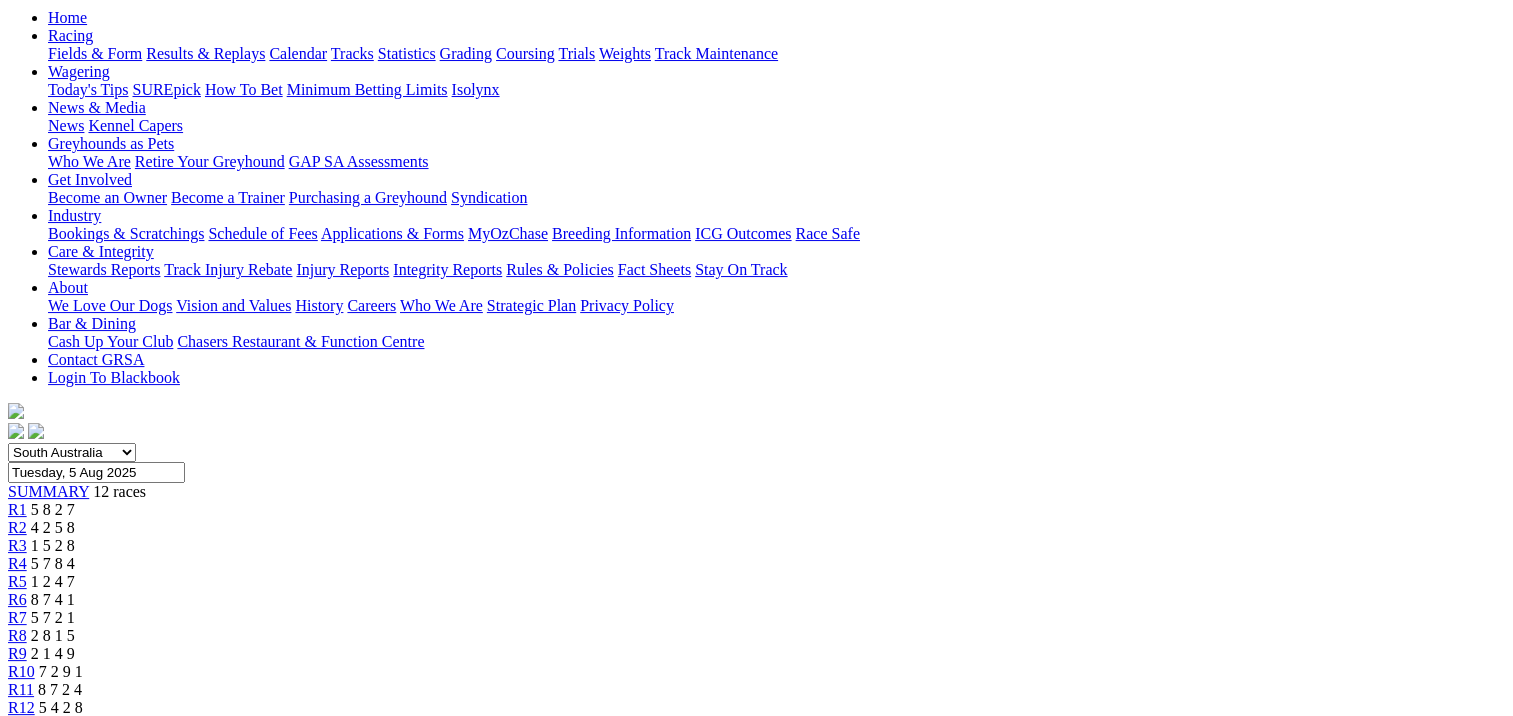 click on "R3" at bounding box center [17, 545] 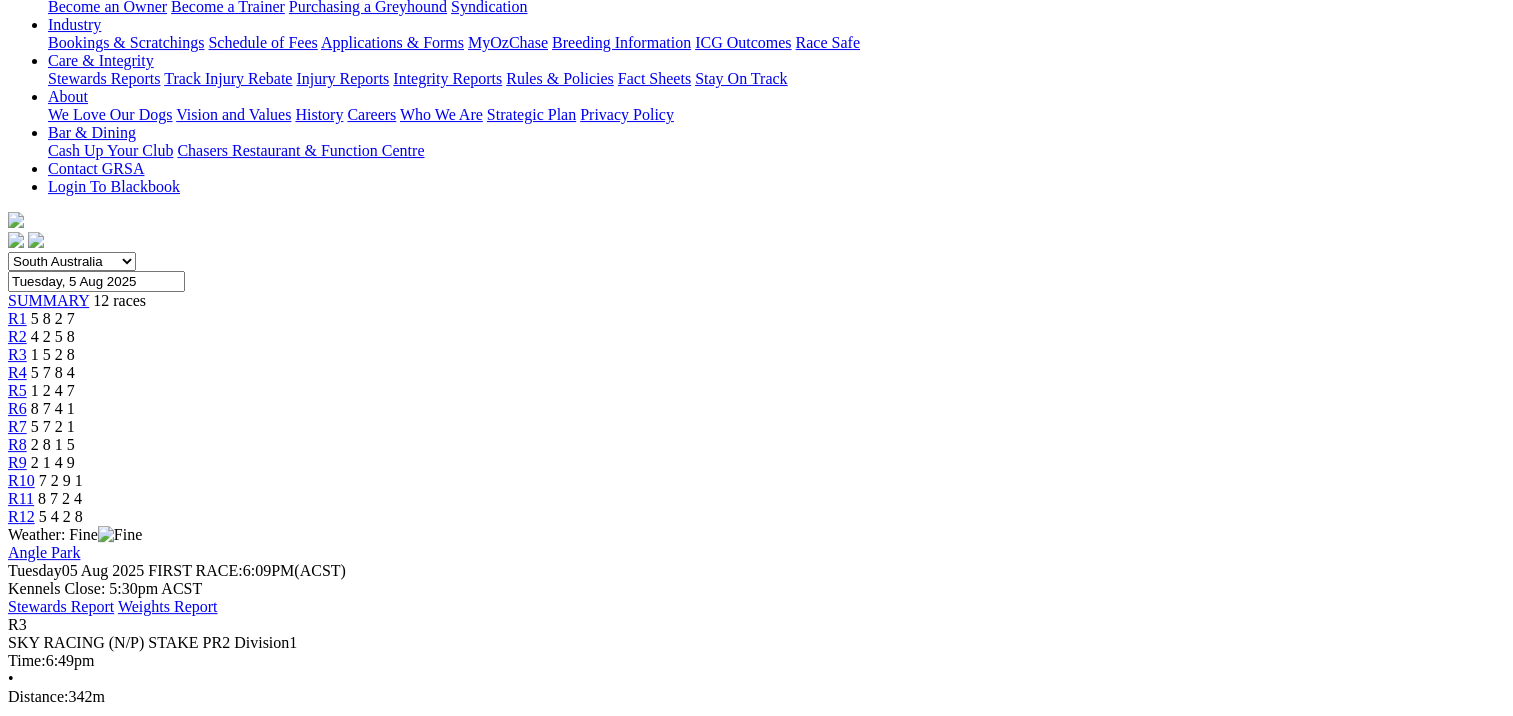 scroll, scrollTop: 200, scrollLeft: 0, axis: vertical 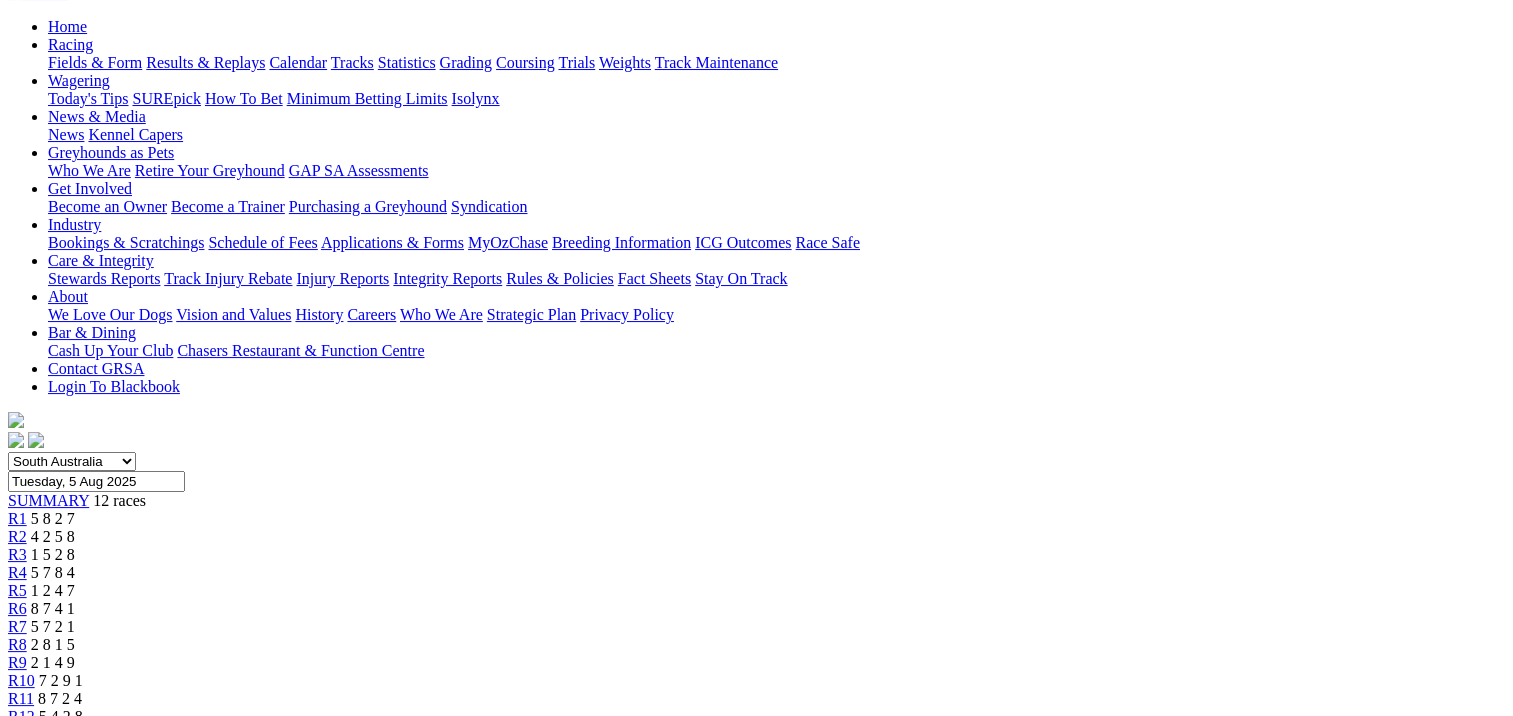 click on "R4" at bounding box center [17, 572] 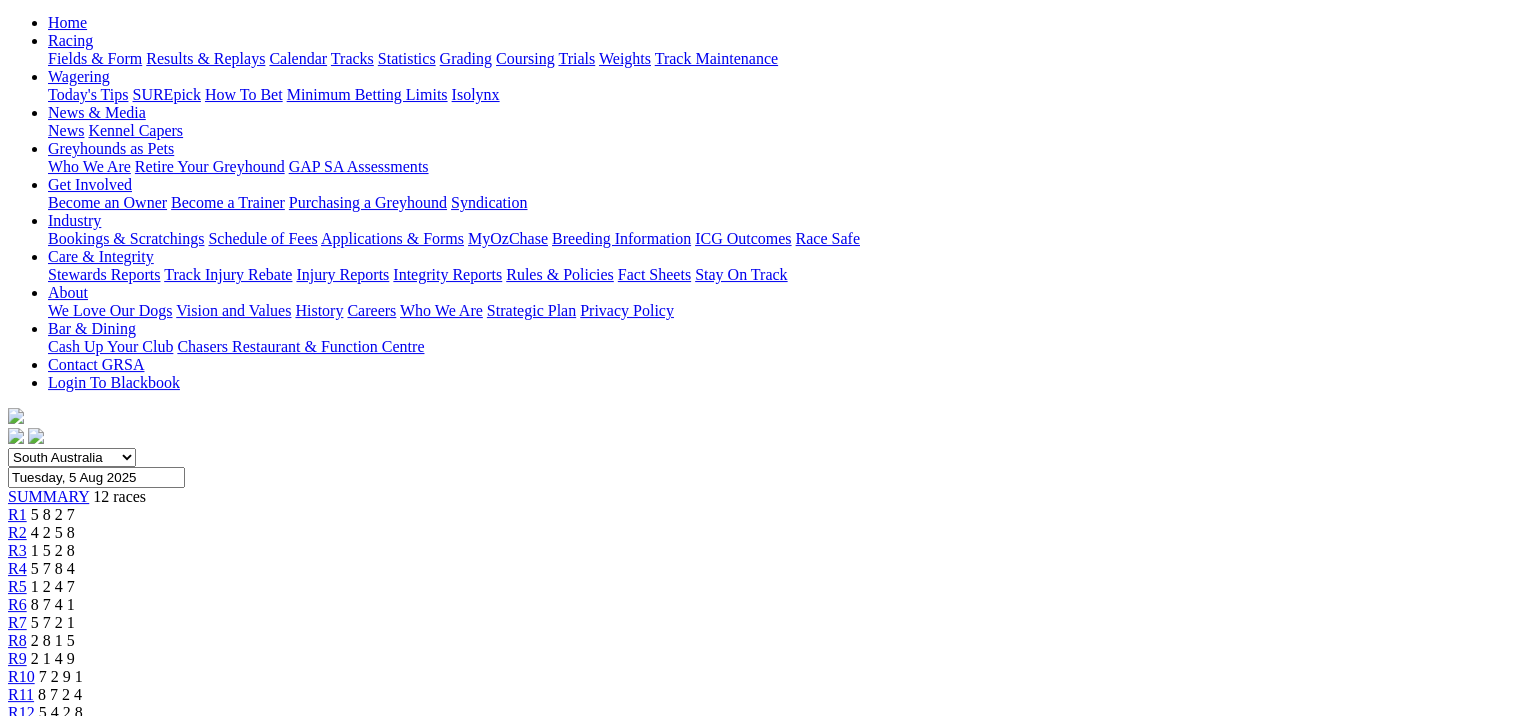 scroll, scrollTop: 200, scrollLeft: 0, axis: vertical 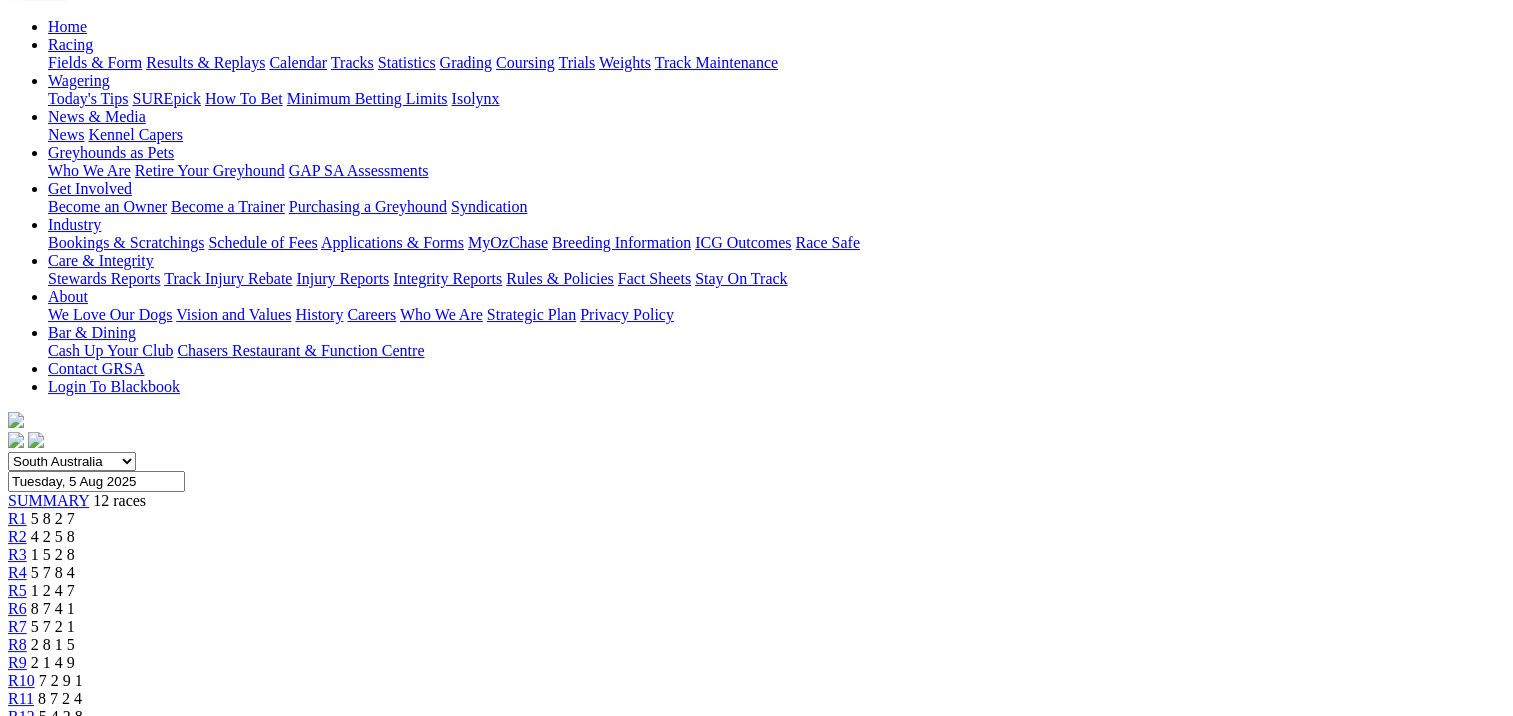 click on "R5" at bounding box center [17, 590] 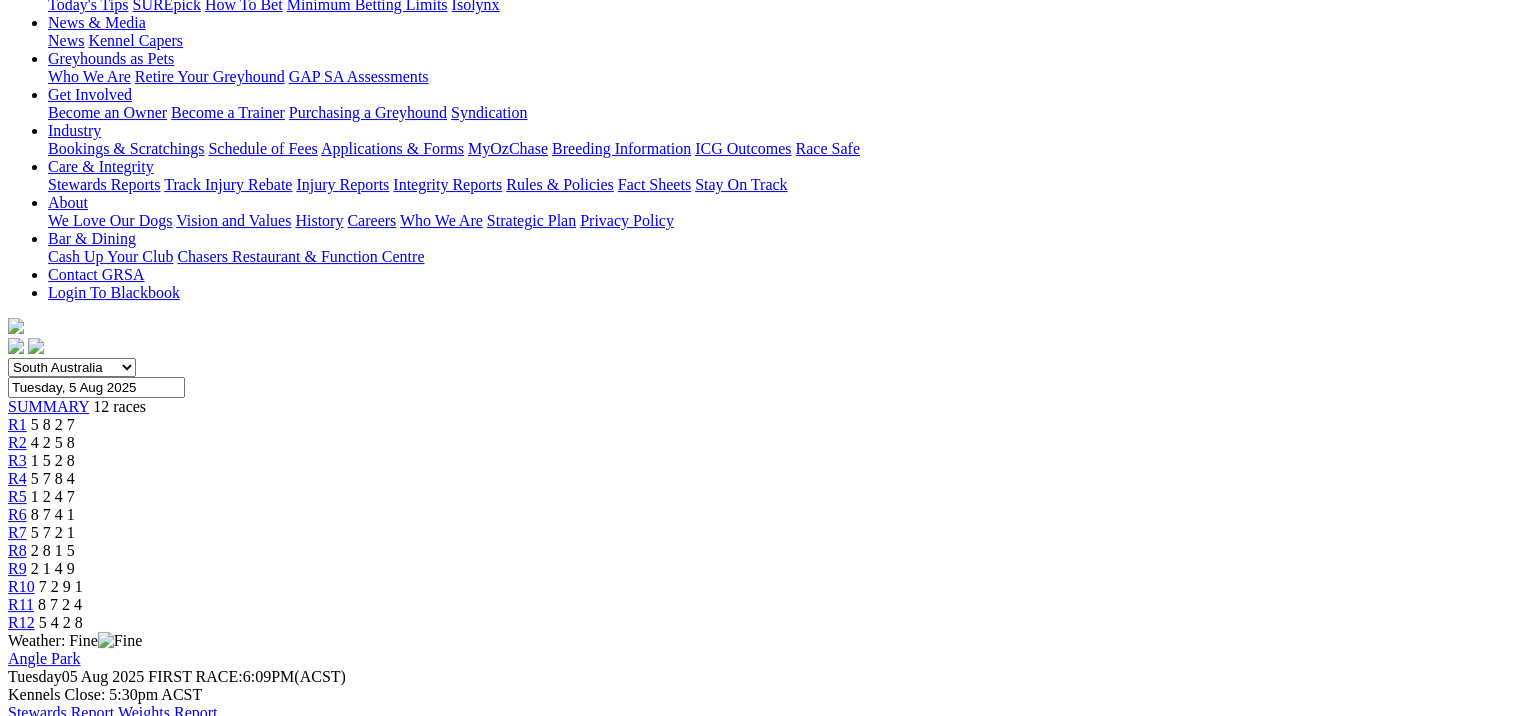 scroll, scrollTop: 100, scrollLeft: 0, axis: vertical 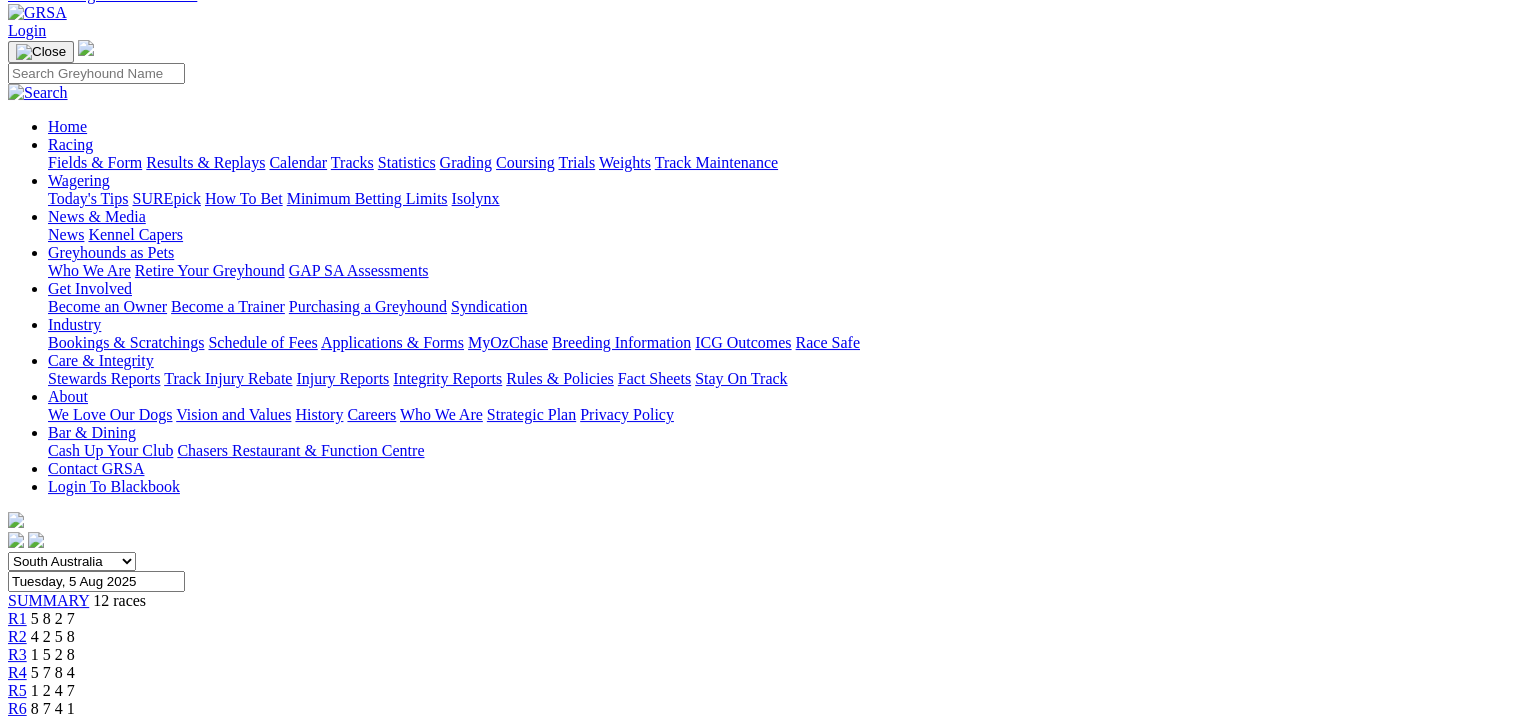 click on "R6" at bounding box center (17, 708) 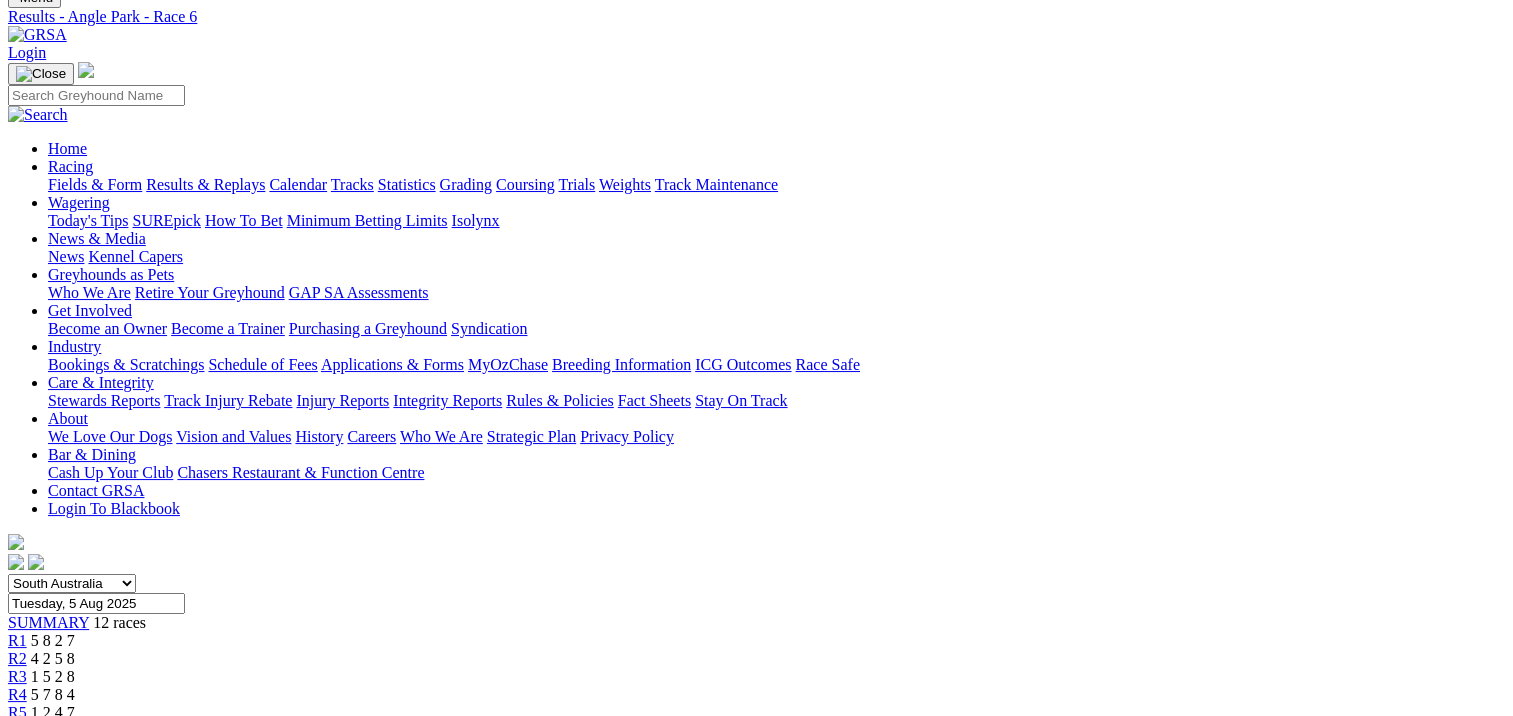 scroll, scrollTop: 0, scrollLeft: 0, axis: both 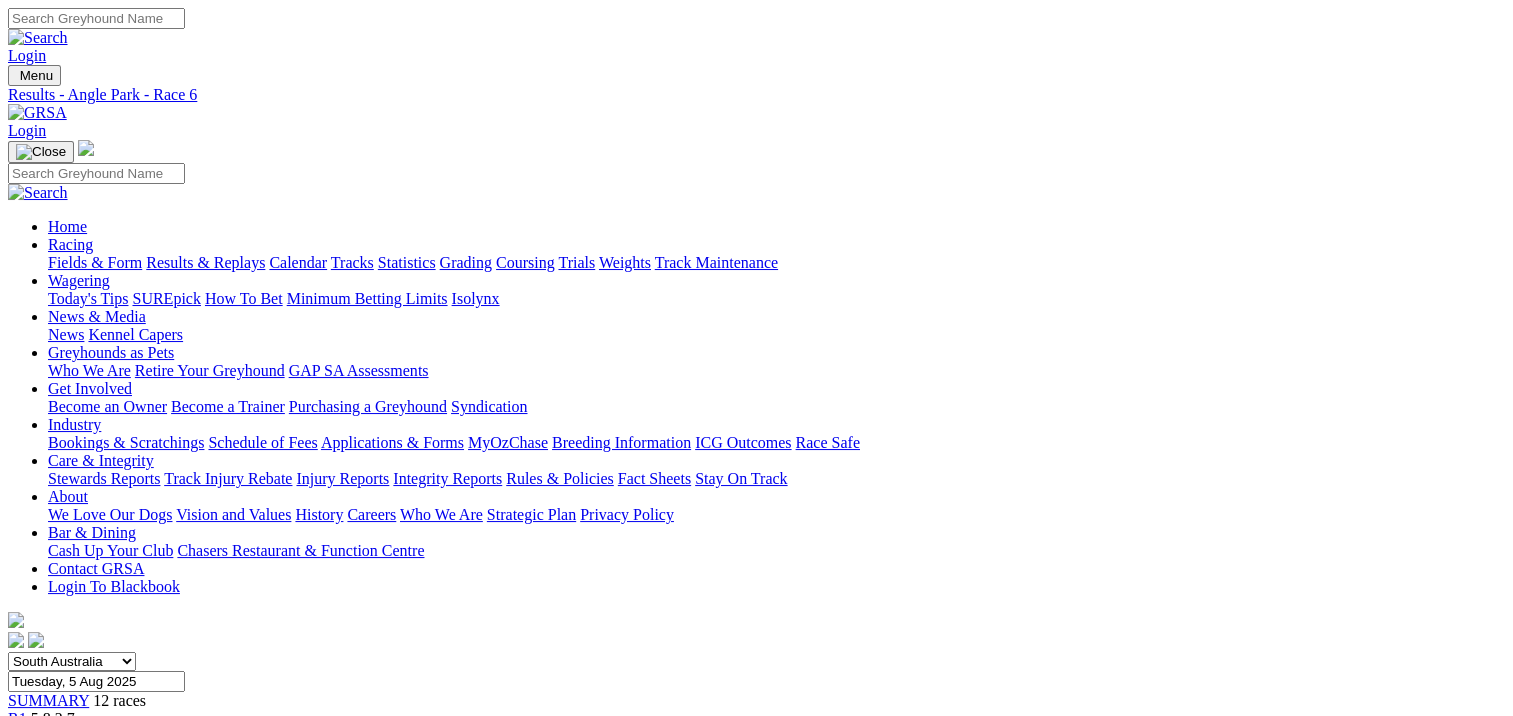 click on "R7" at bounding box center [17, 826] 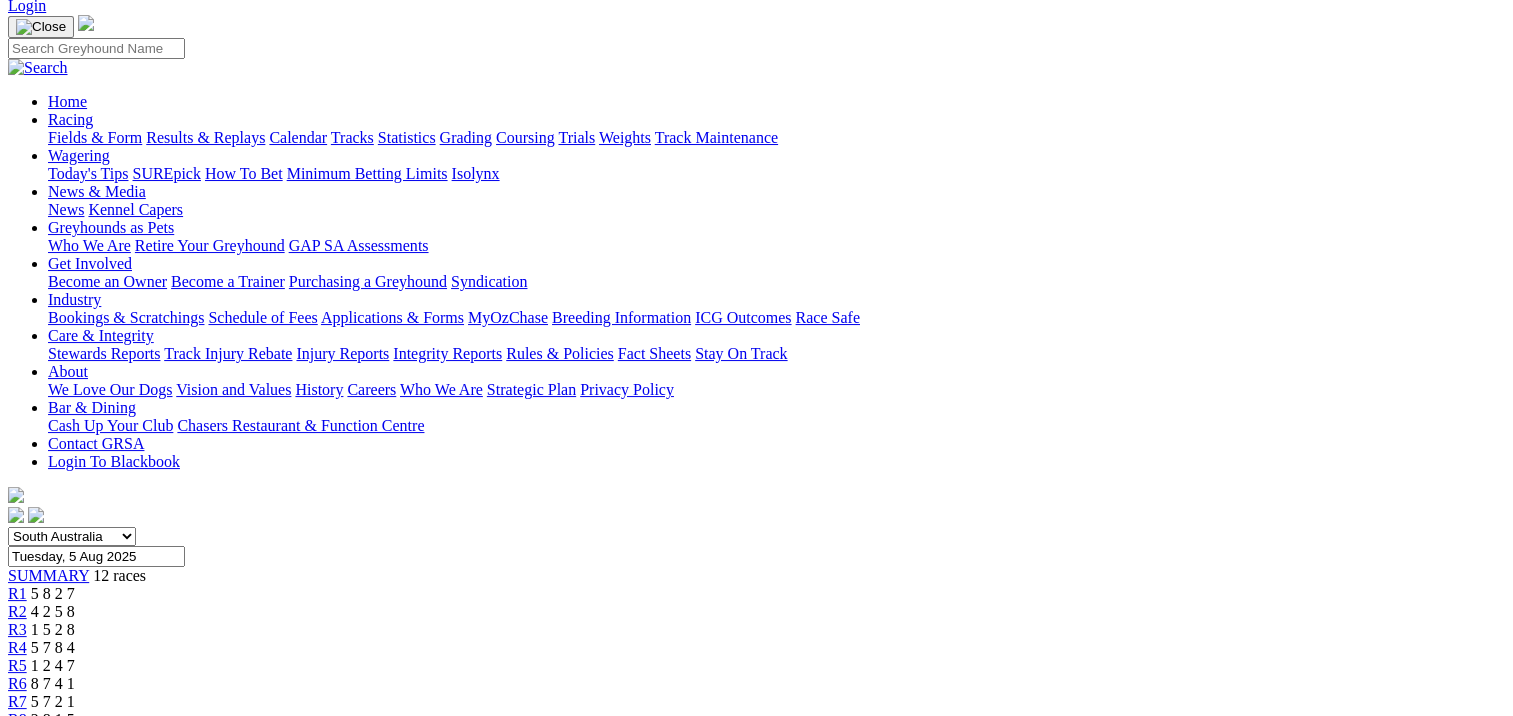 scroll, scrollTop: 100, scrollLeft: 0, axis: vertical 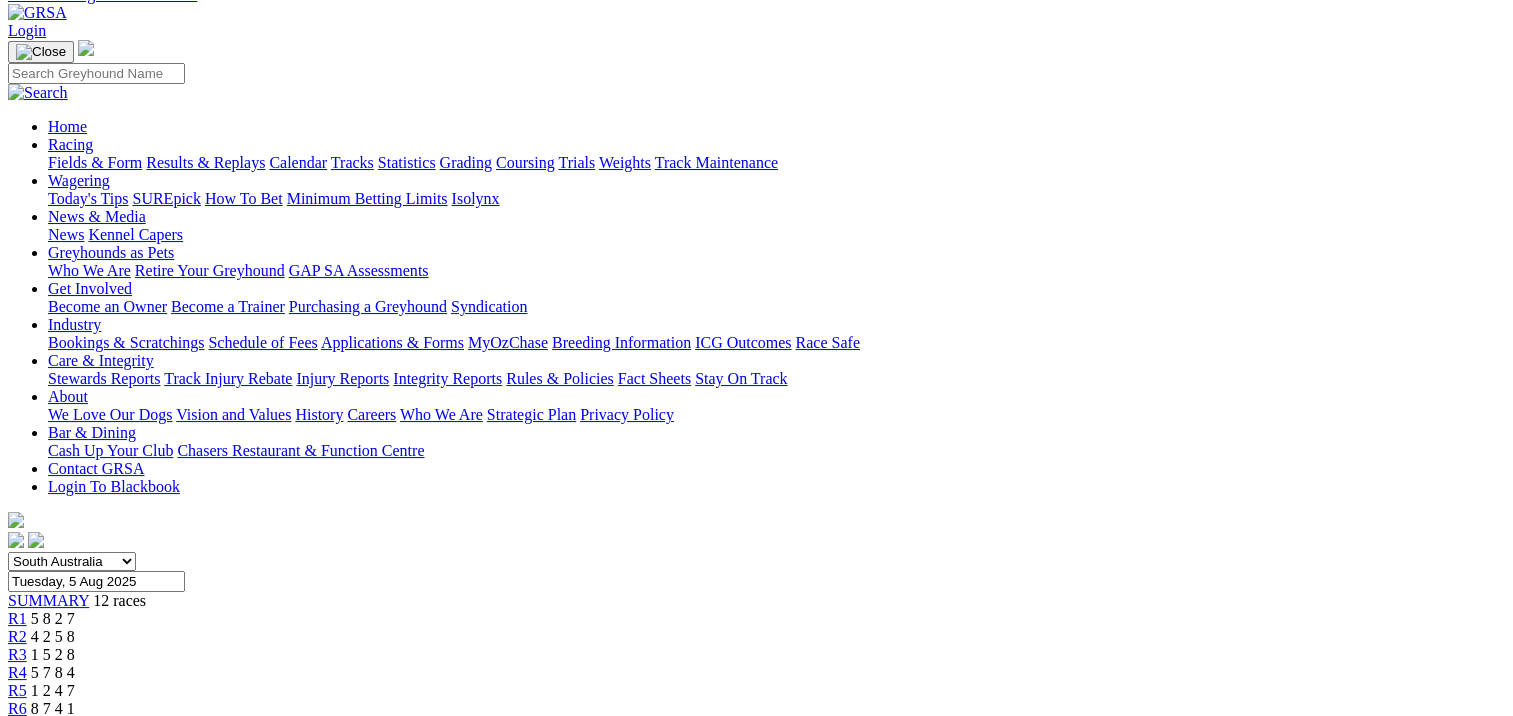 click on "R8" at bounding box center [17, 744] 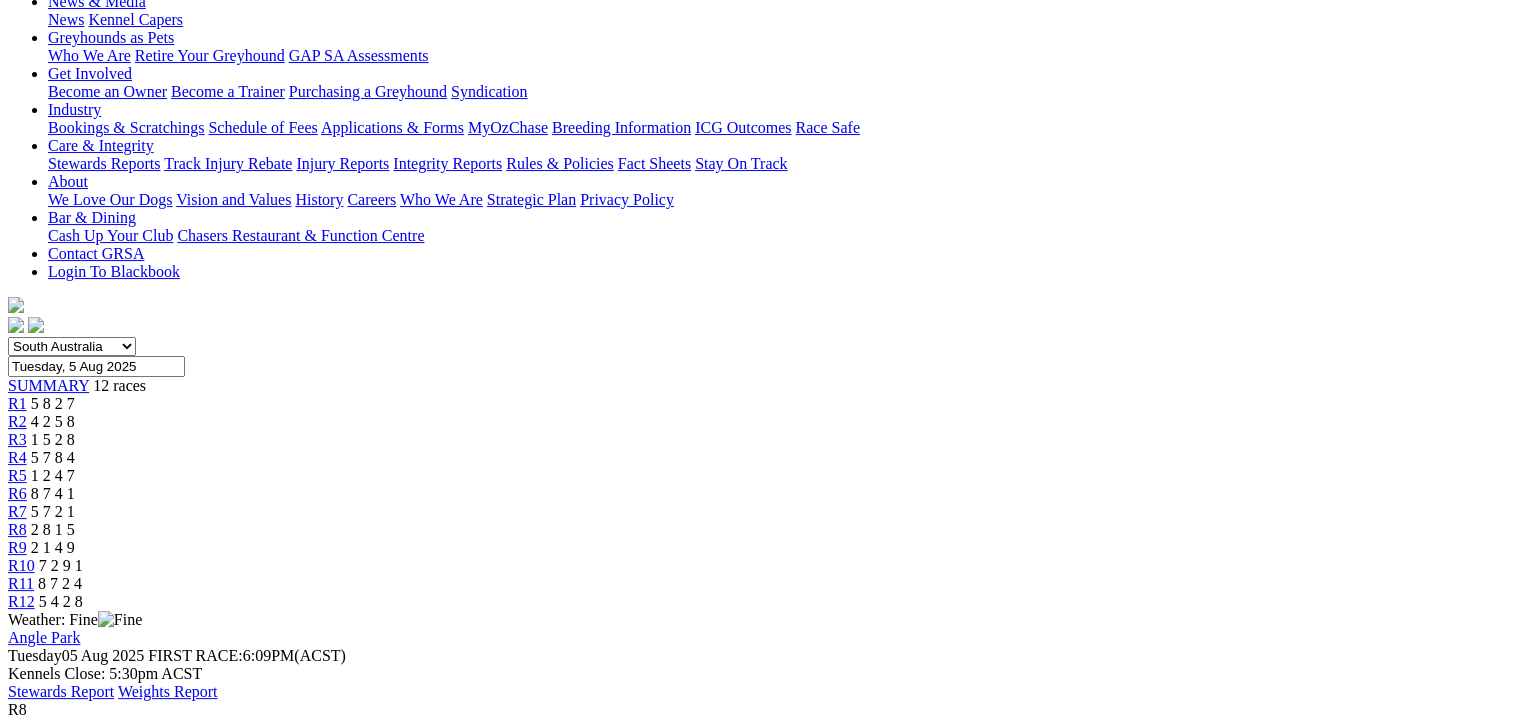 scroll, scrollTop: 100, scrollLeft: 0, axis: vertical 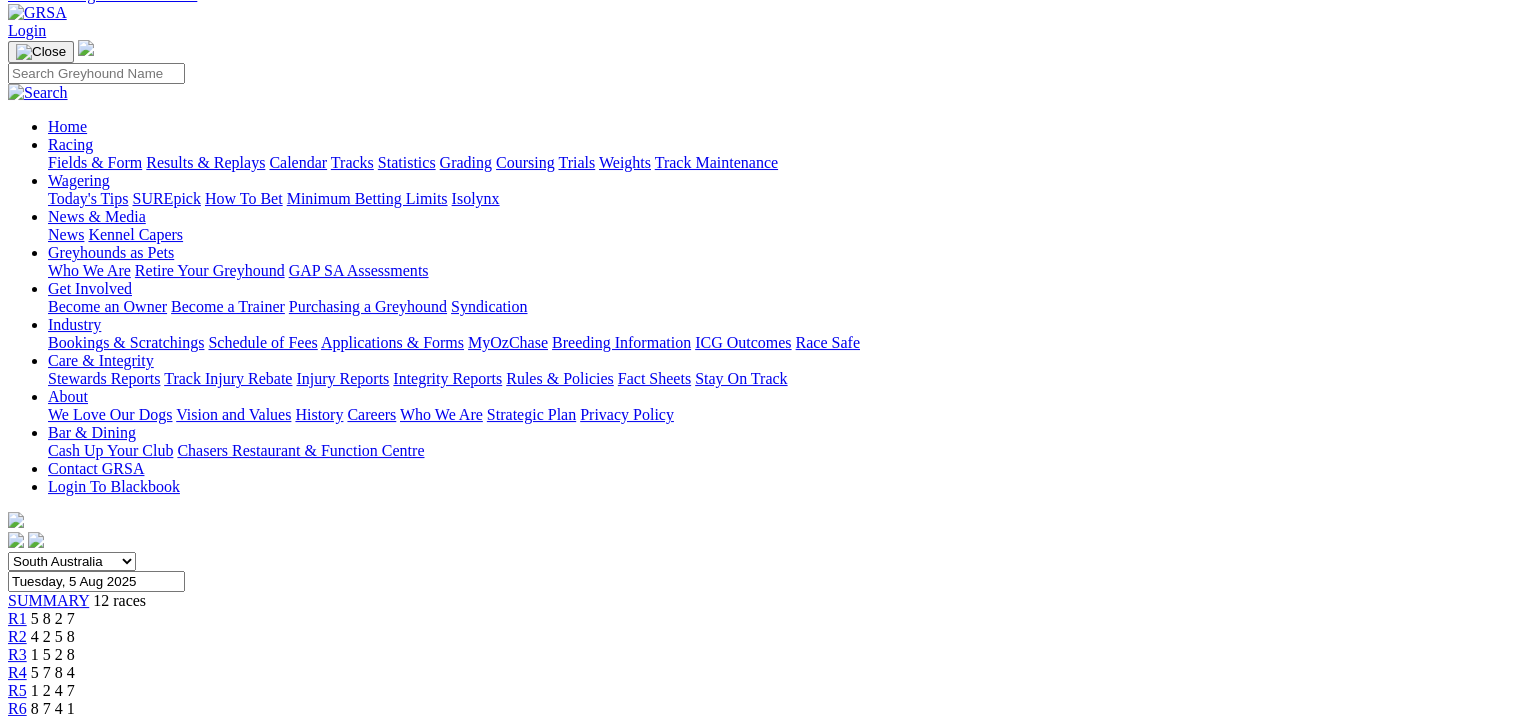 click on "R9" at bounding box center [17, 762] 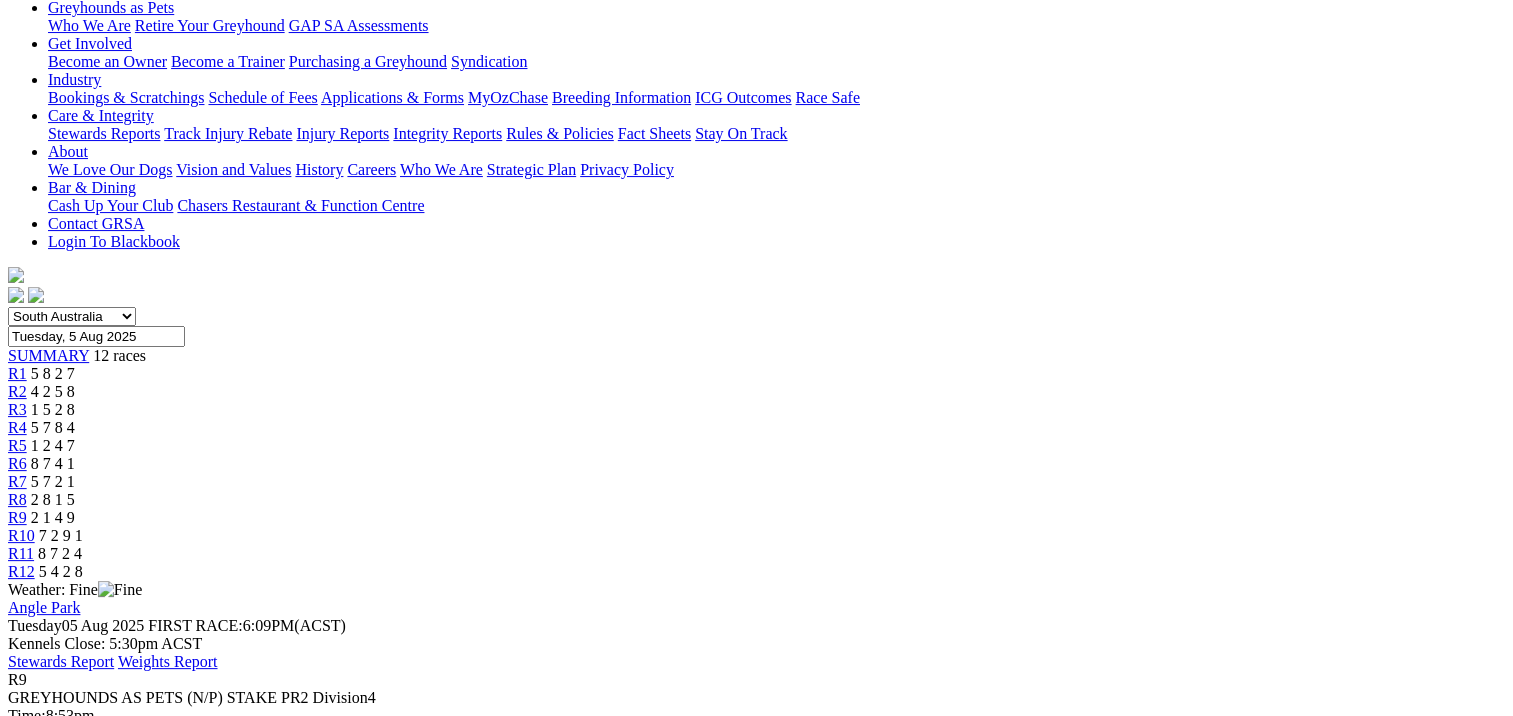 scroll, scrollTop: 200, scrollLeft: 0, axis: vertical 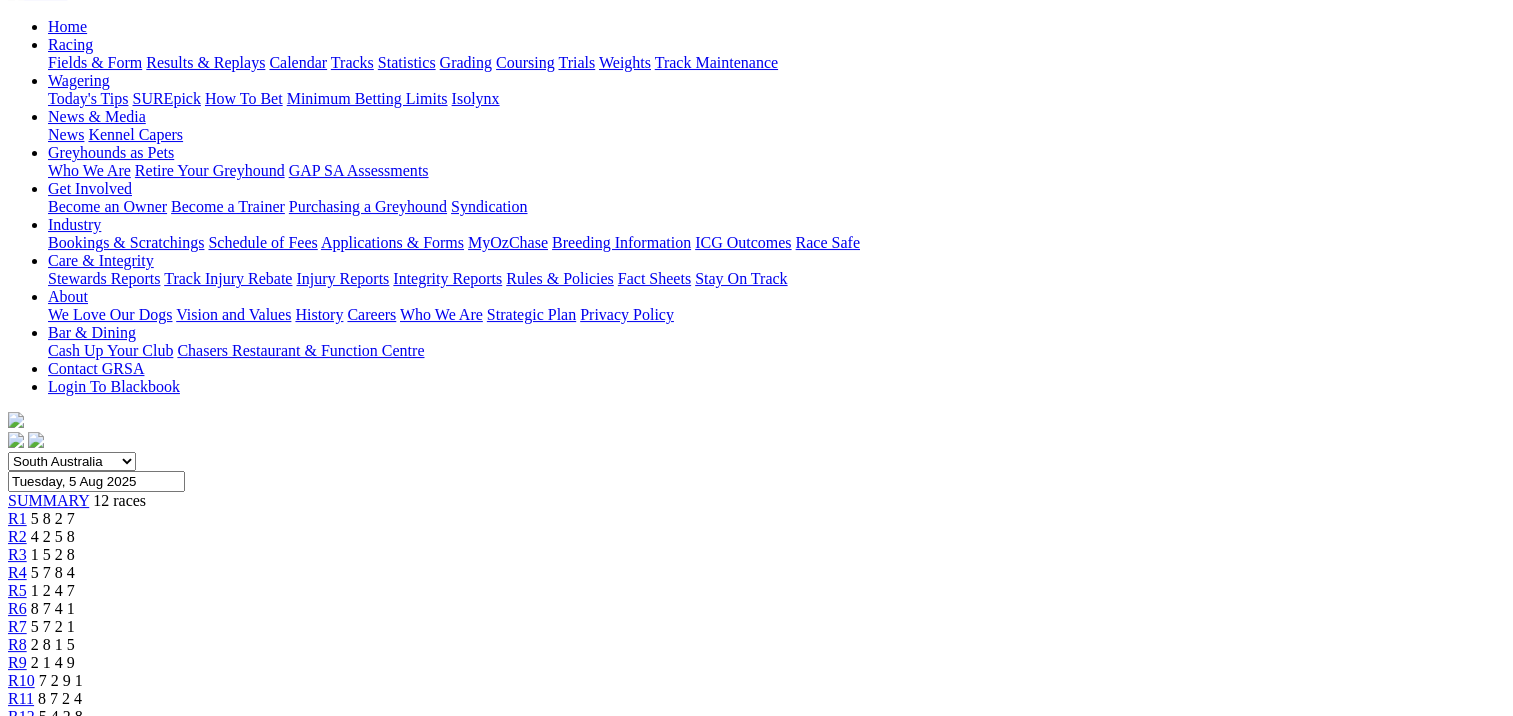 click on "R10" at bounding box center (21, 680) 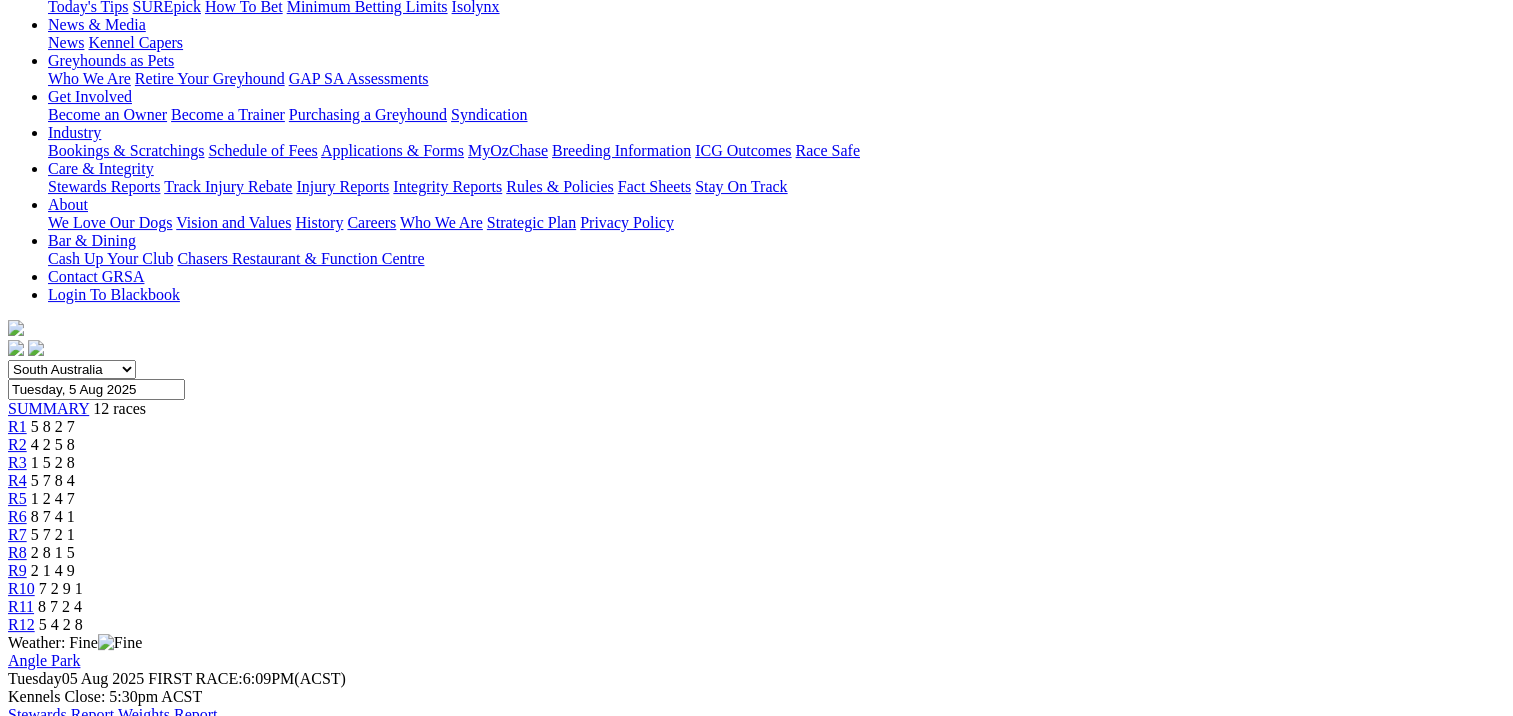 scroll, scrollTop: 100, scrollLeft: 0, axis: vertical 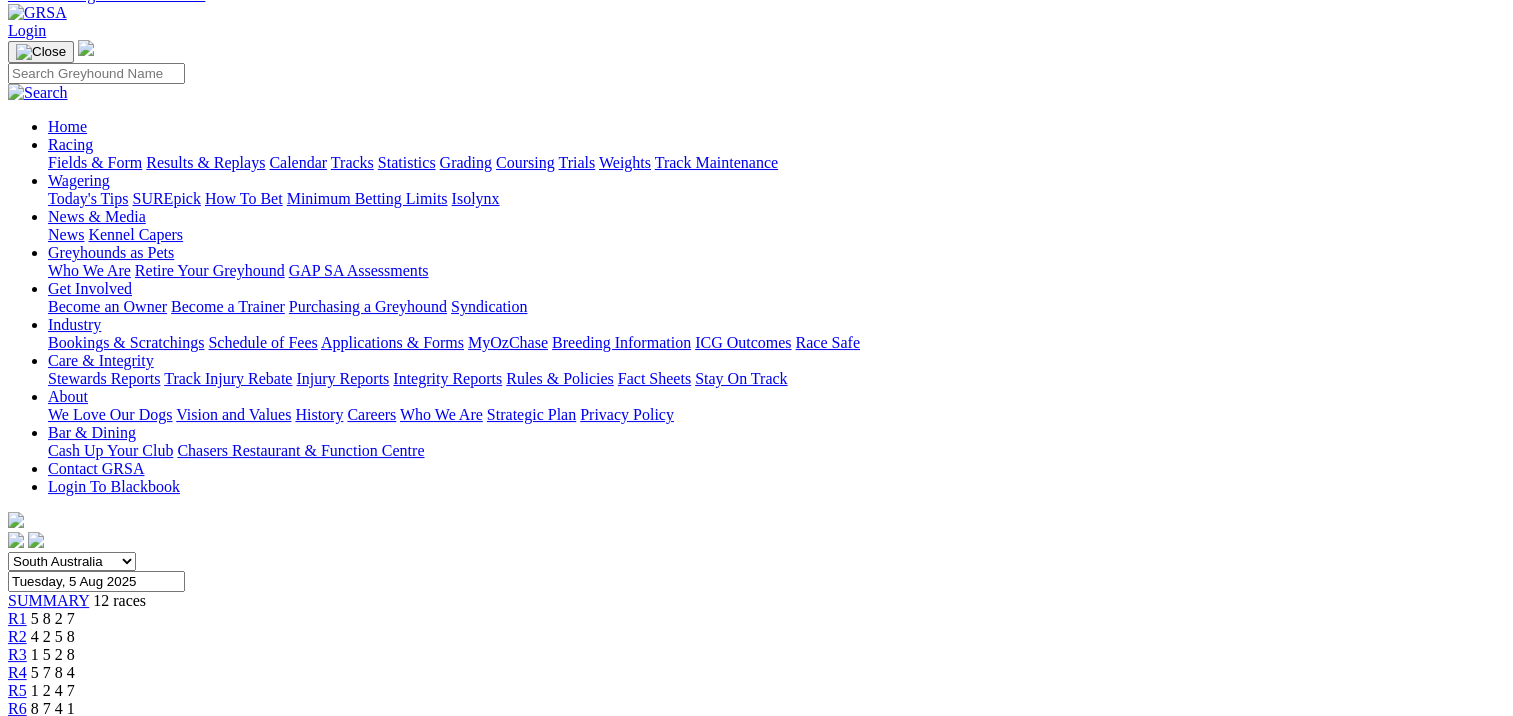 click on "R11" at bounding box center (21, 798) 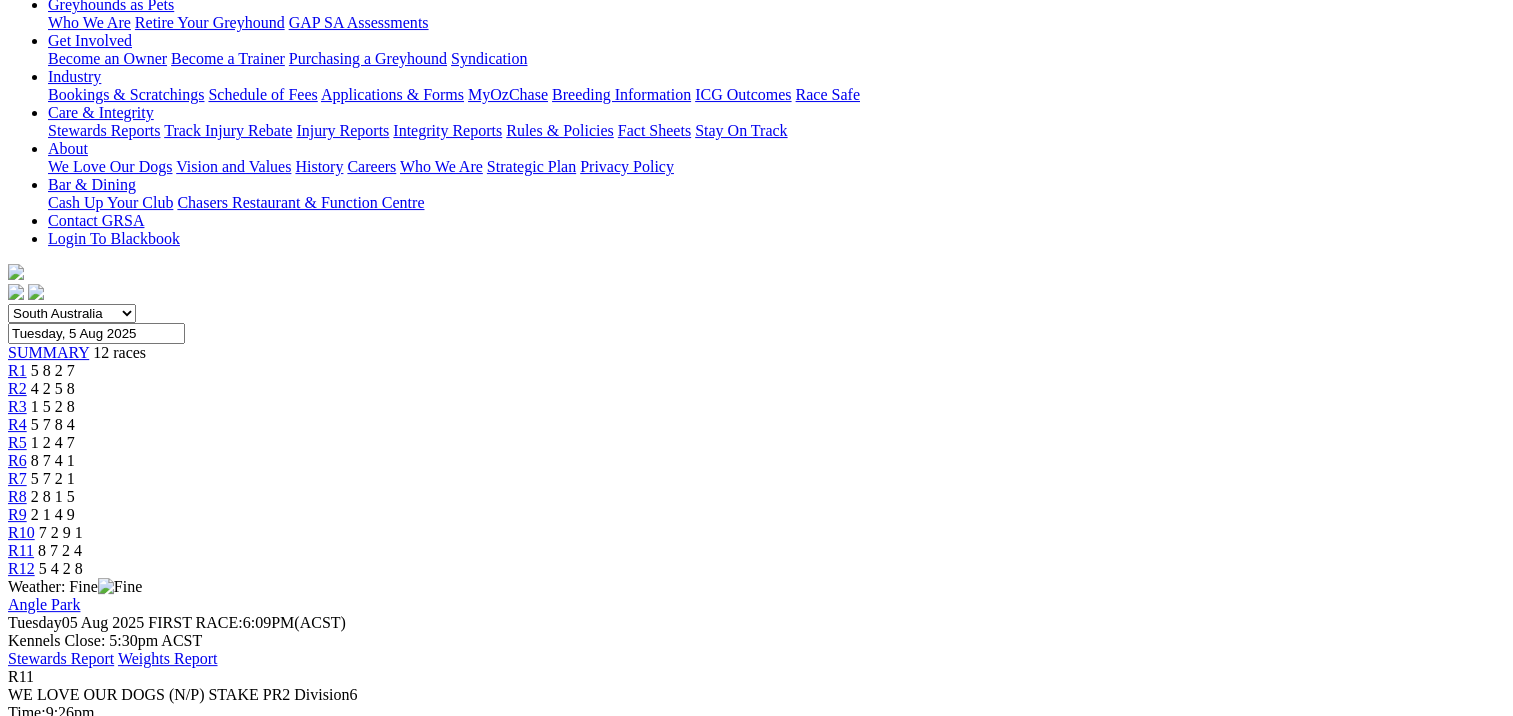scroll, scrollTop: 200, scrollLeft: 0, axis: vertical 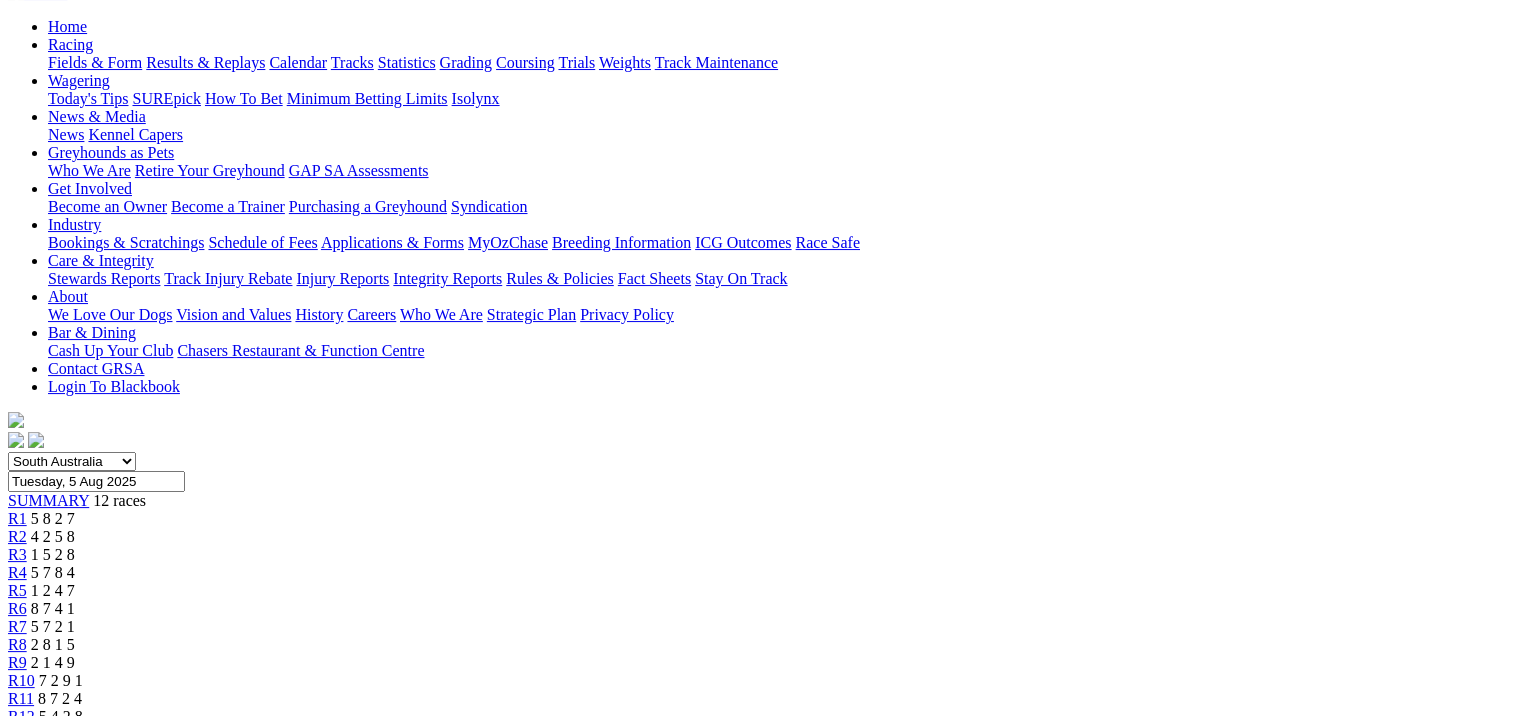 click on "R12" at bounding box center (21, 716) 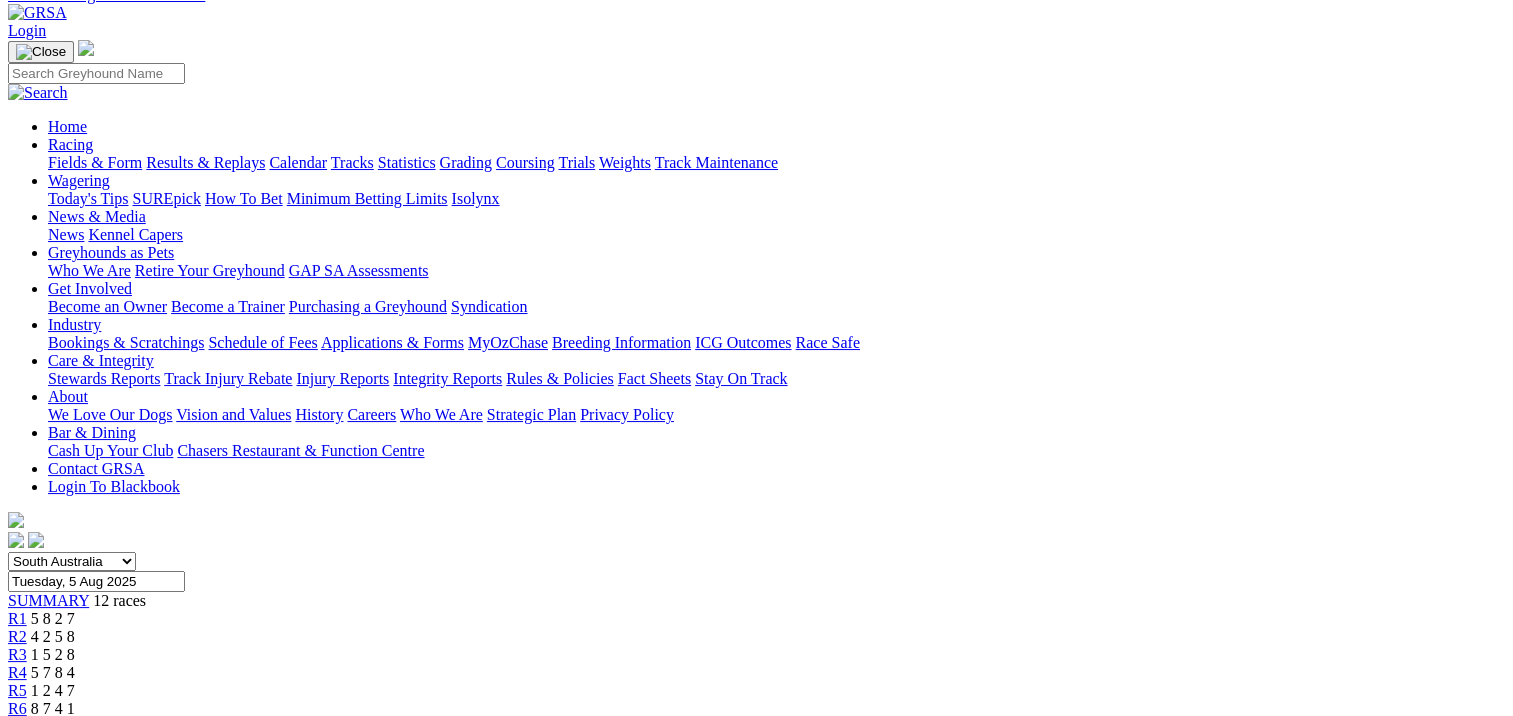 scroll, scrollTop: 0, scrollLeft: 0, axis: both 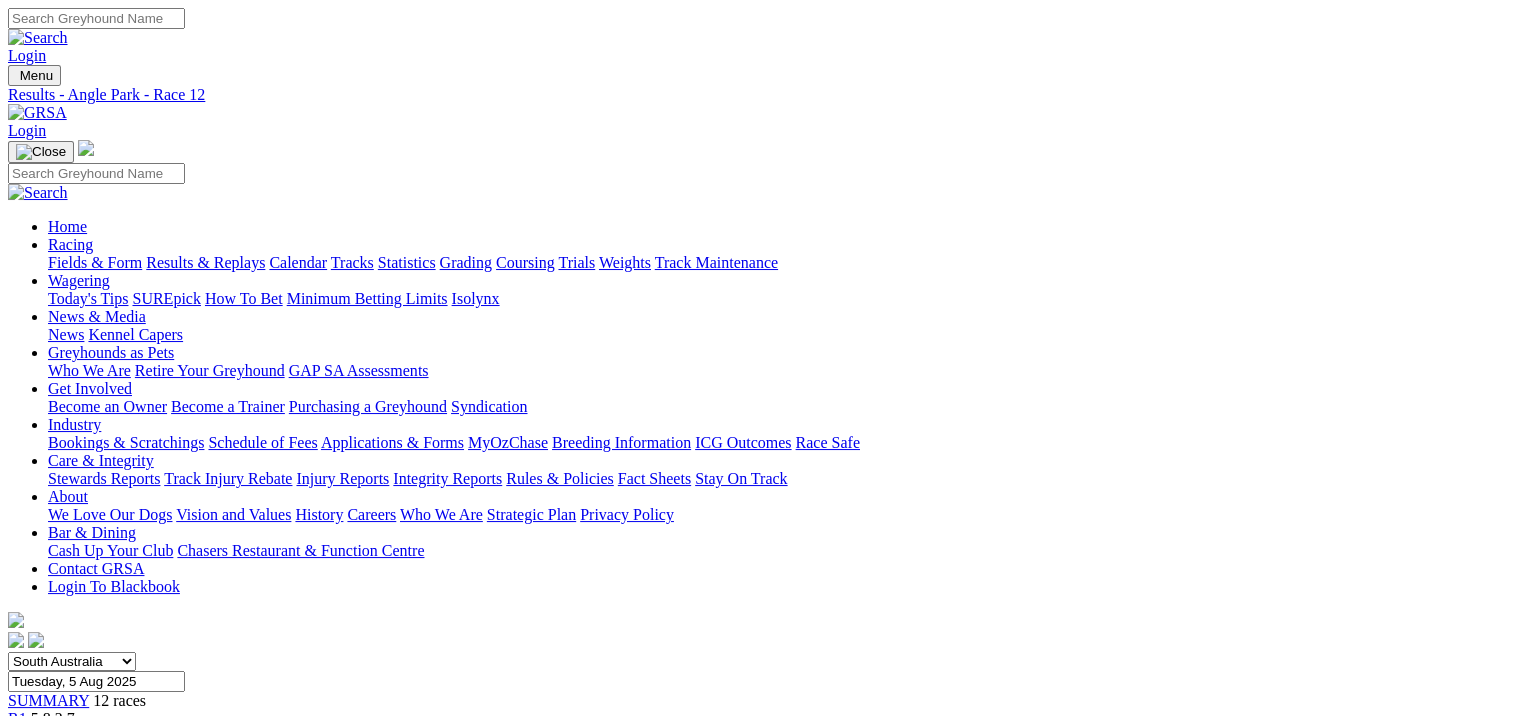 click on "Results & Replays" at bounding box center (205, 262) 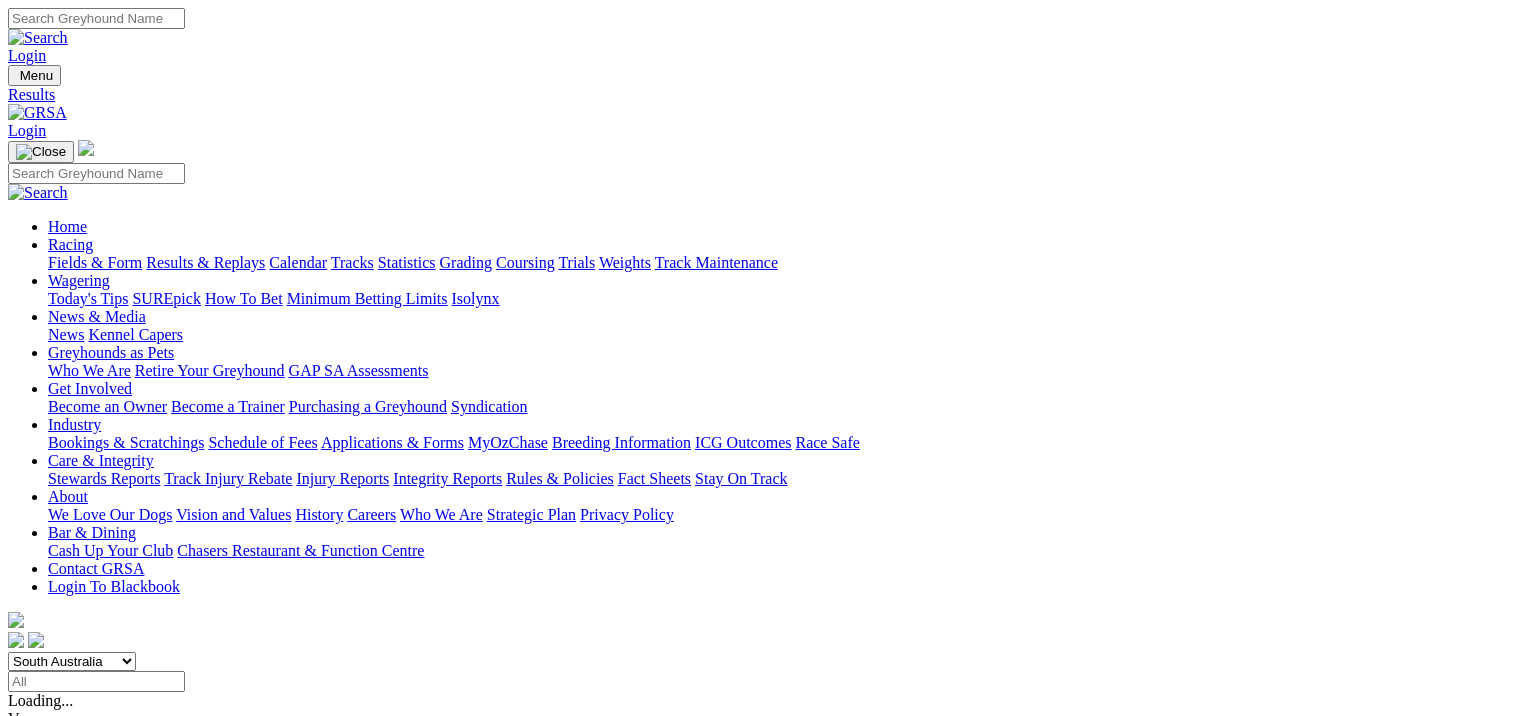 scroll, scrollTop: 0, scrollLeft: 0, axis: both 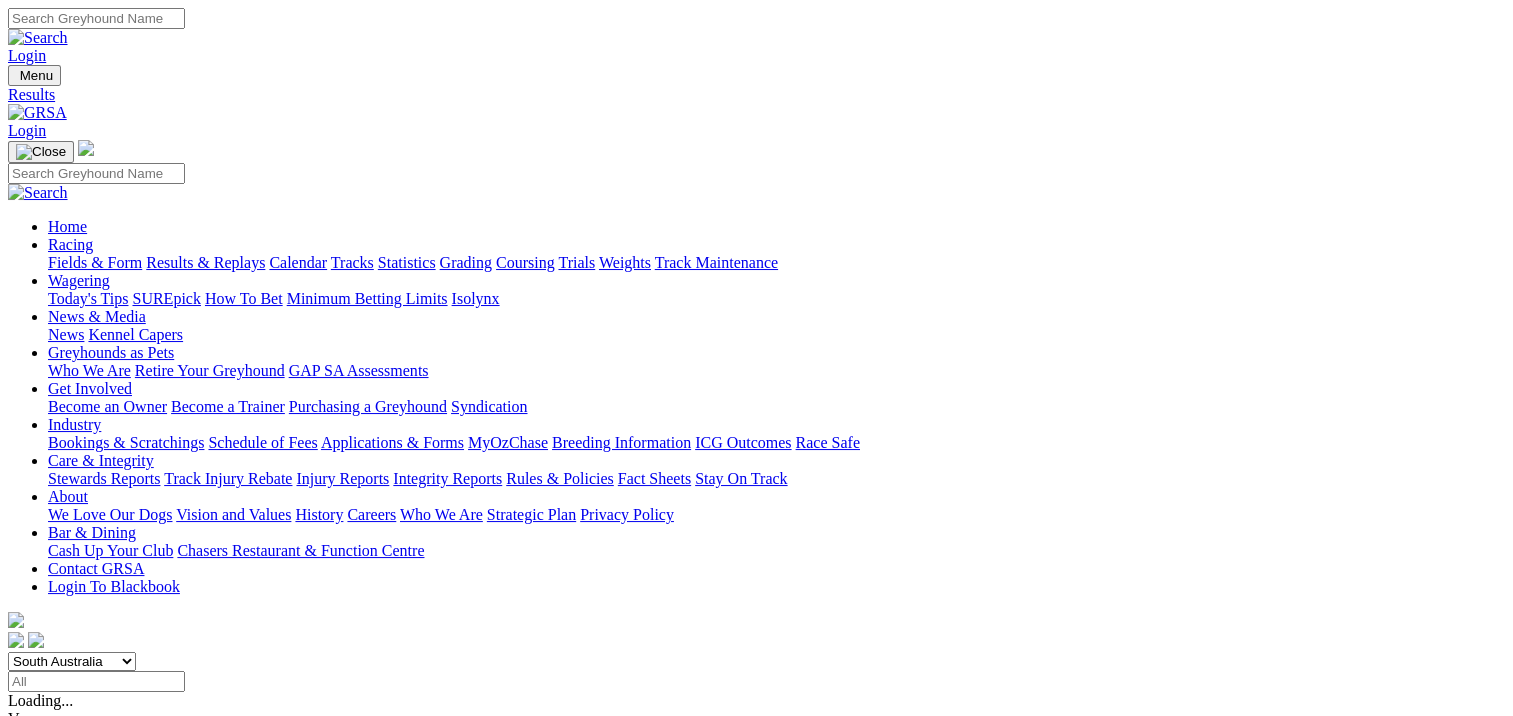 click on "5 8 1 2" at bounding box center (30, 1044) 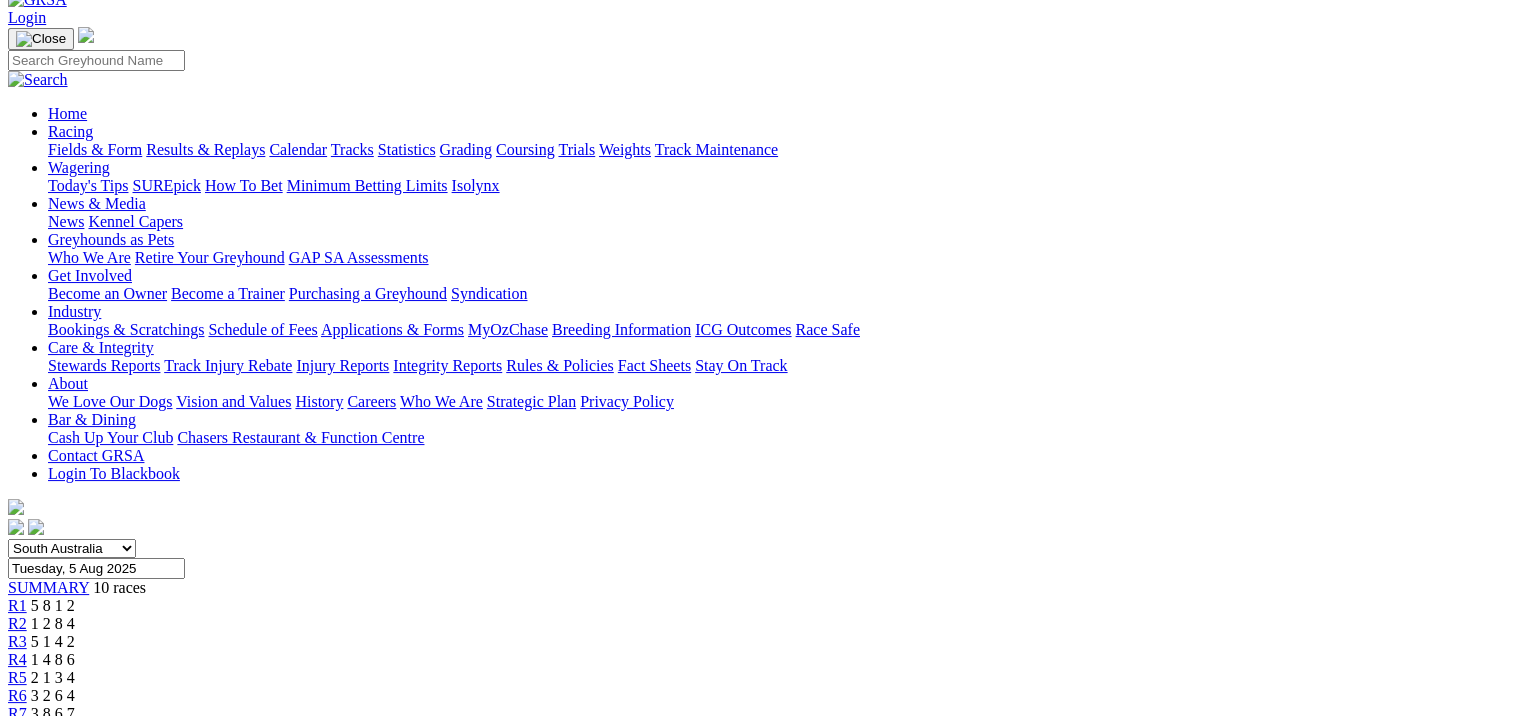 scroll, scrollTop: 100, scrollLeft: 0, axis: vertical 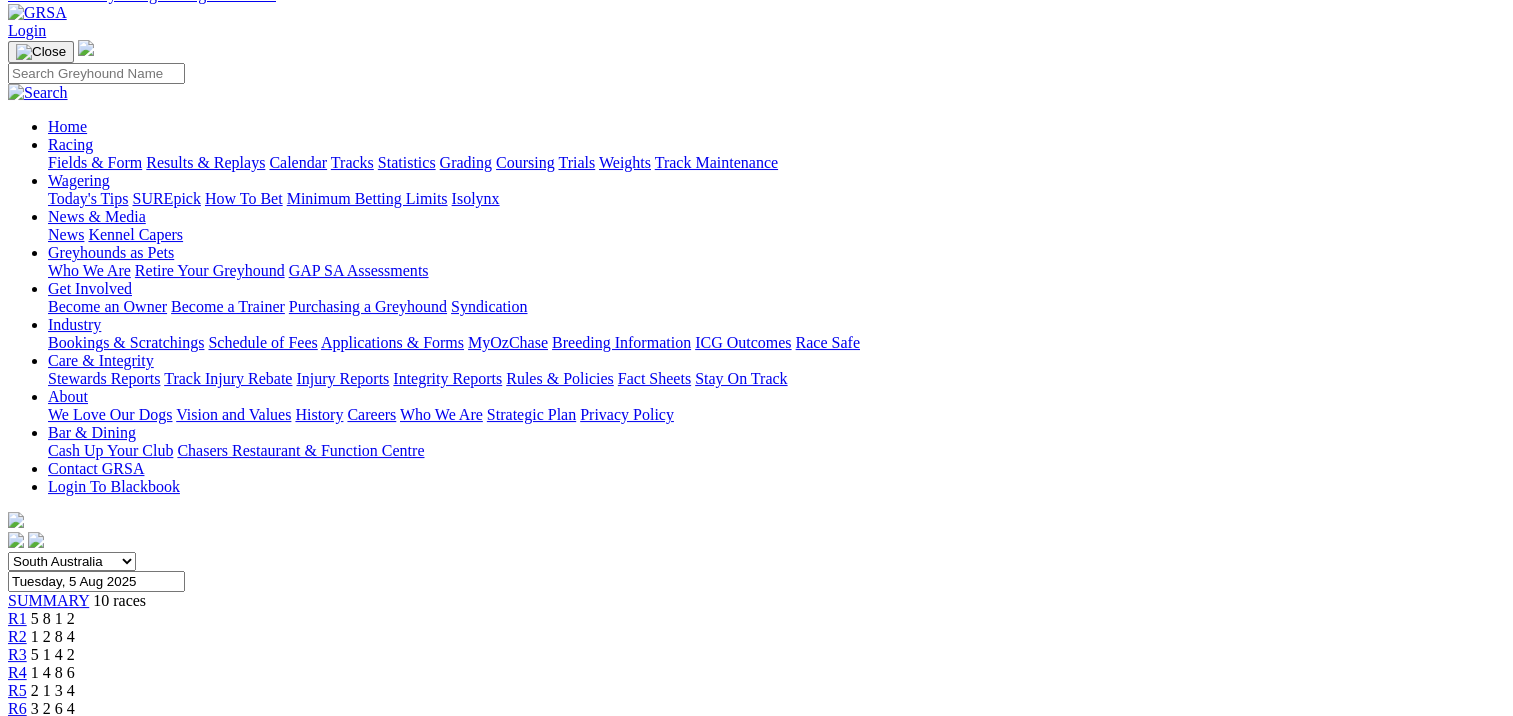 click on "R2" at bounding box center (17, 636) 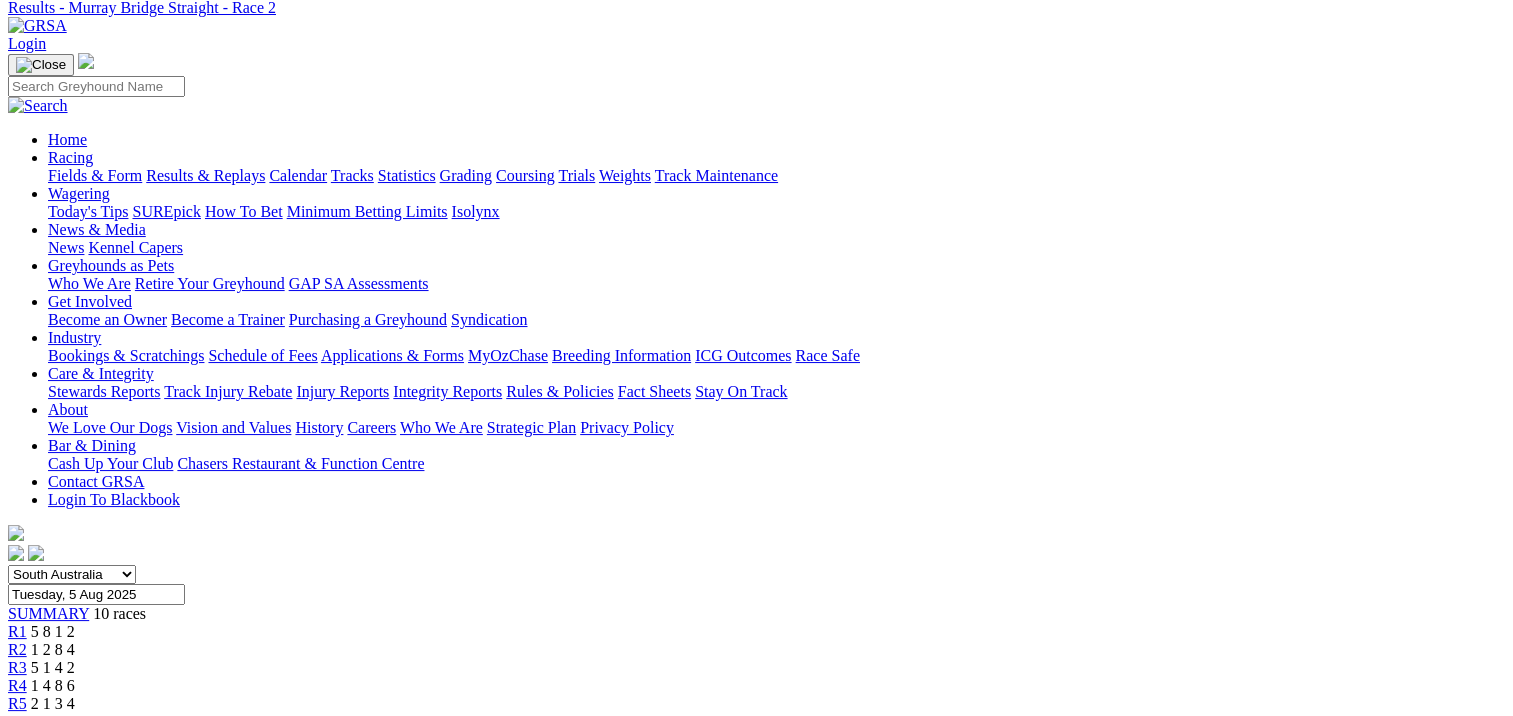 scroll, scrollTop: 300, scrollLeft: 0, axis: vertical 